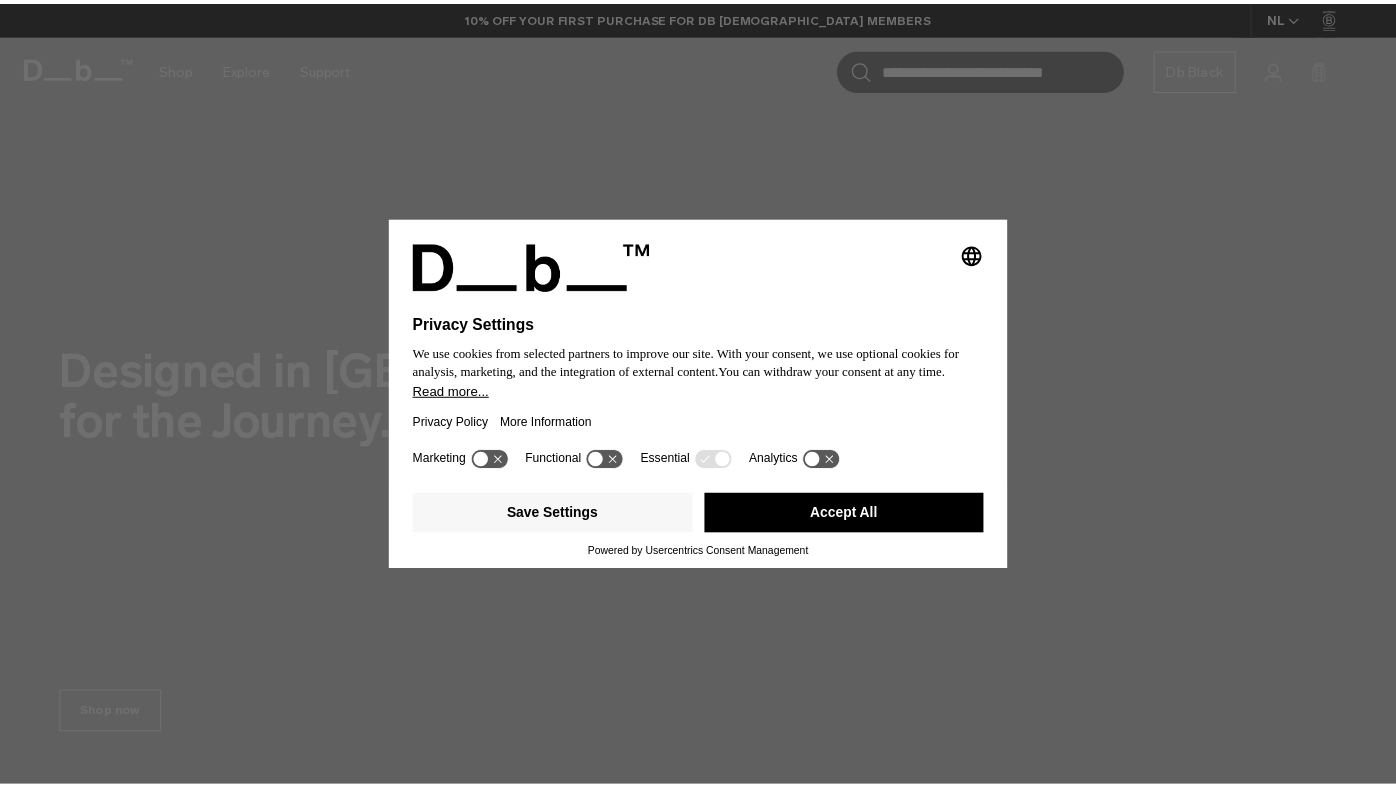 scroll, scrollTop: 0, scrollLeft: 0, axis: both 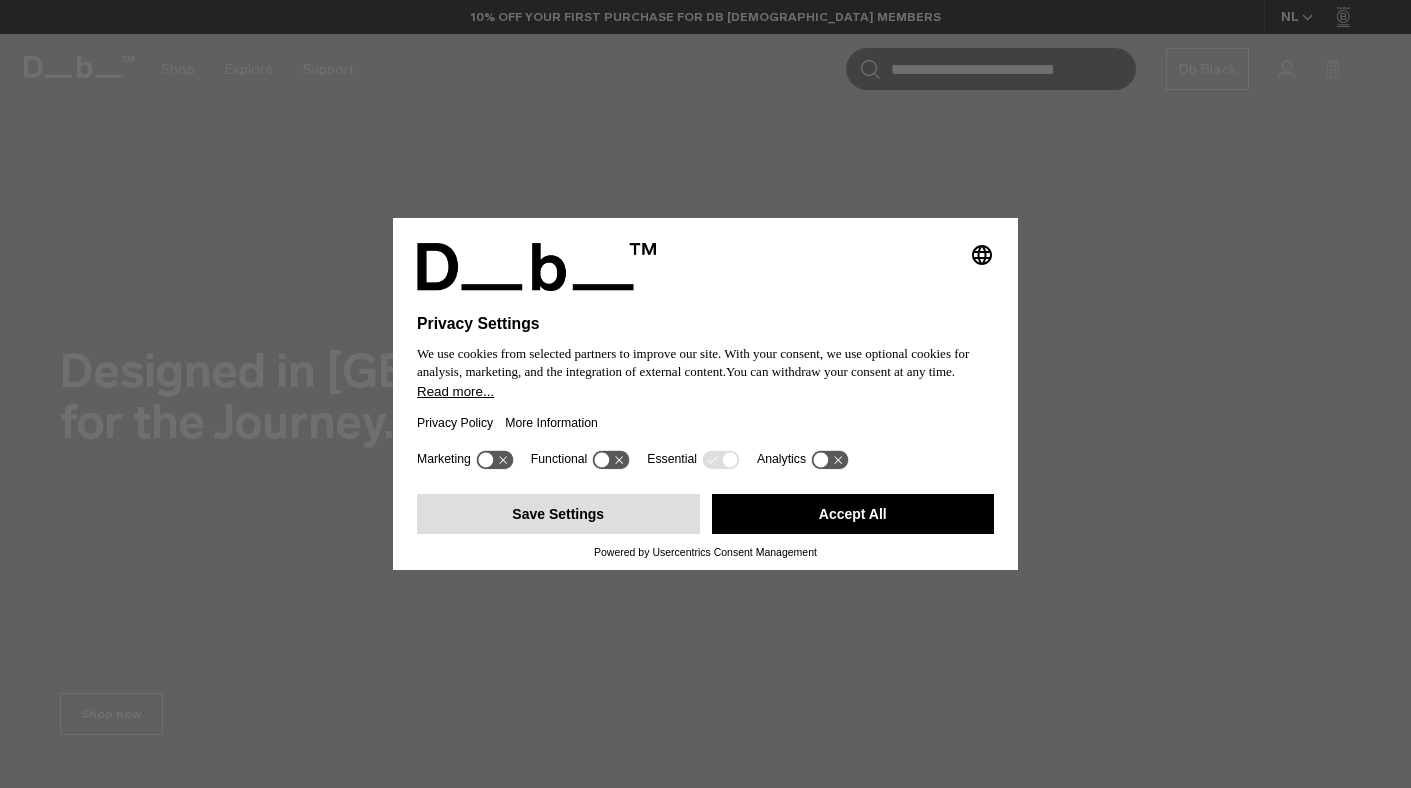 click on "Save Settings" at bounding box center [558, 514] 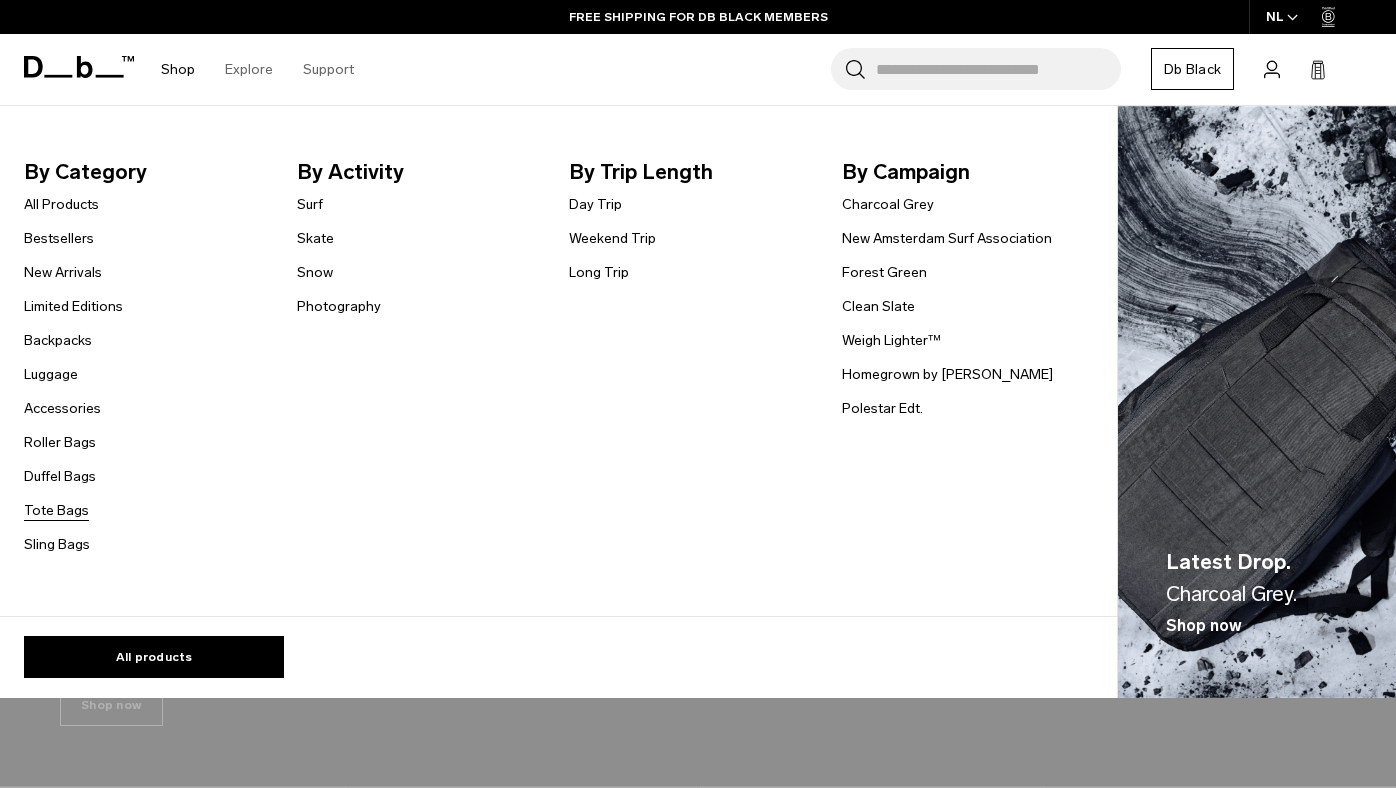click on "Tote Bags" at bounding box center (56, 510) 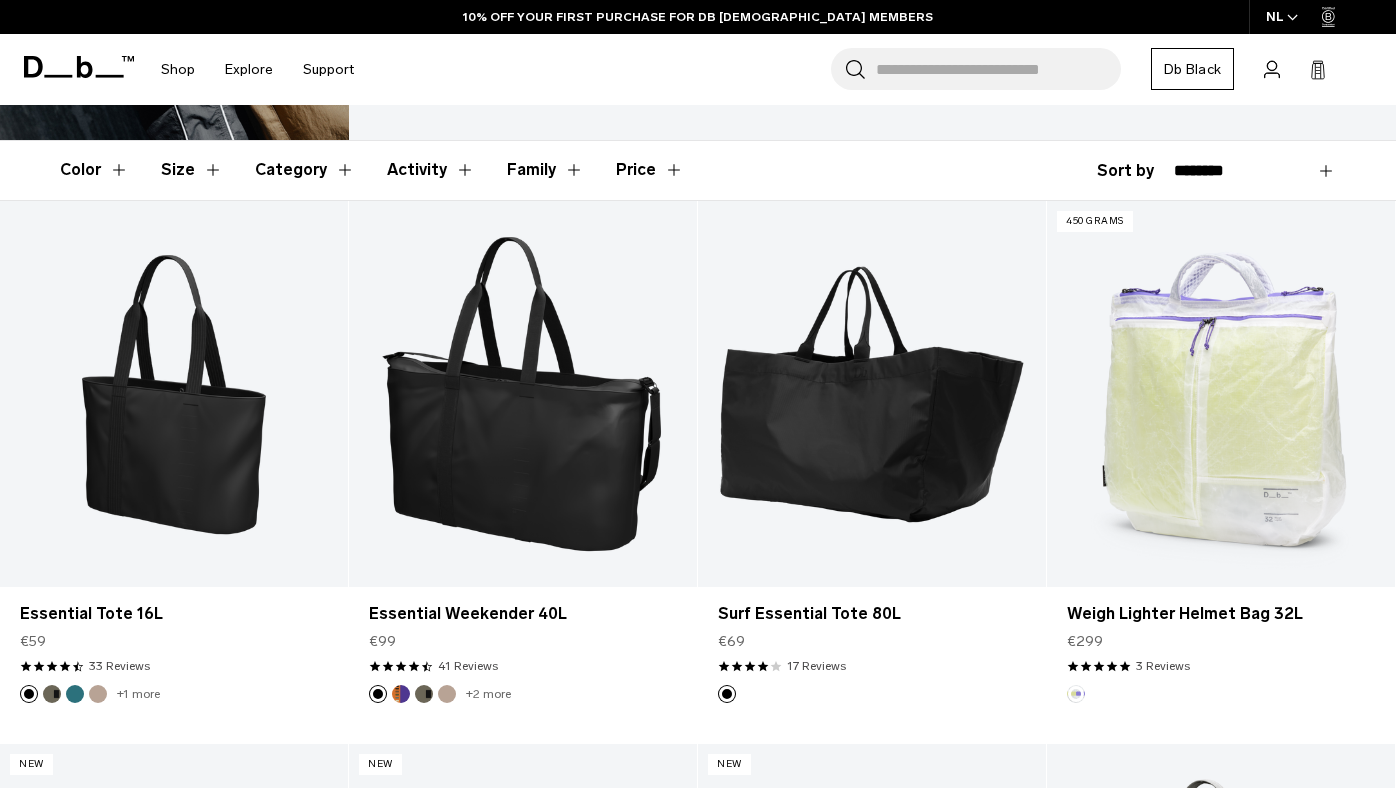 scroll, scrollTop: 368, scrollLeft: 0, axis: vertical 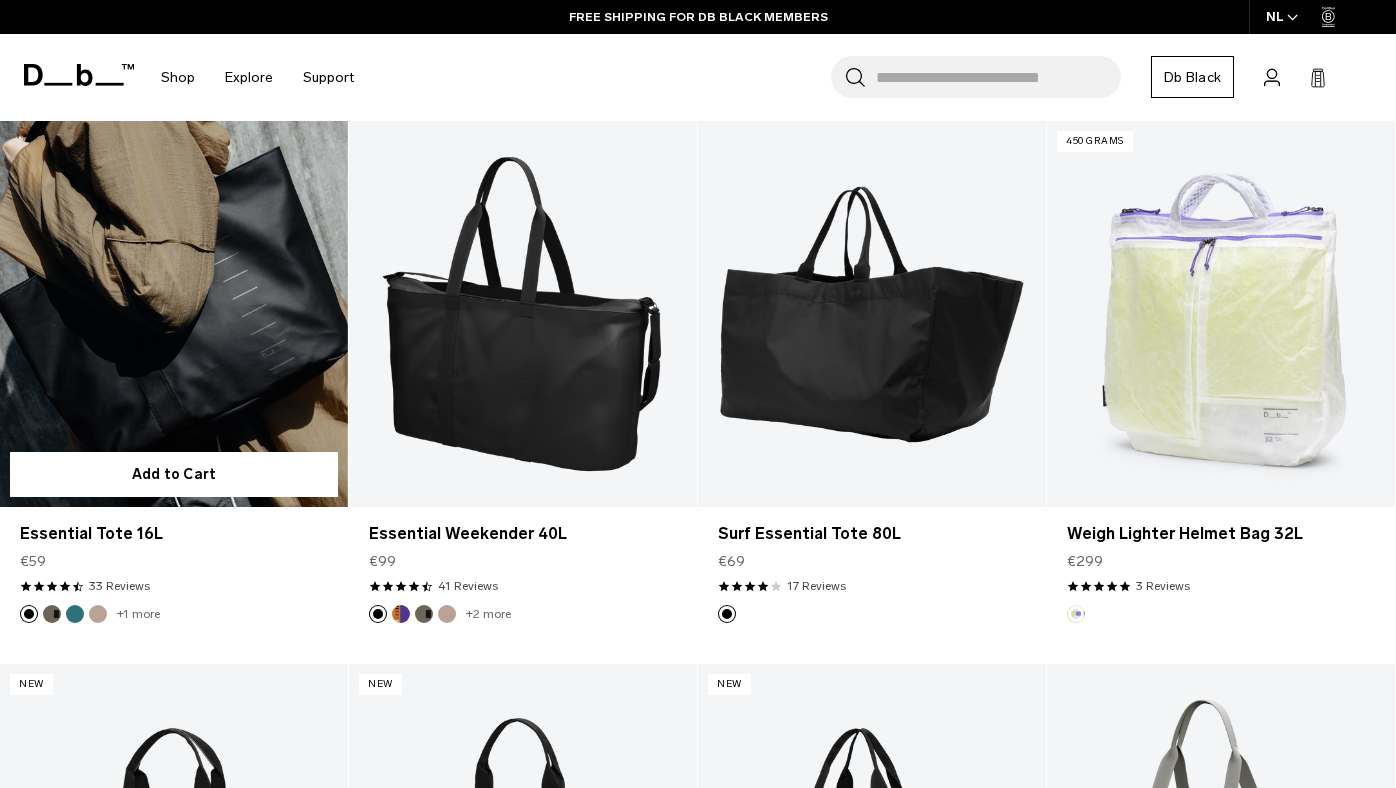 click at bounding box center [174, 314] 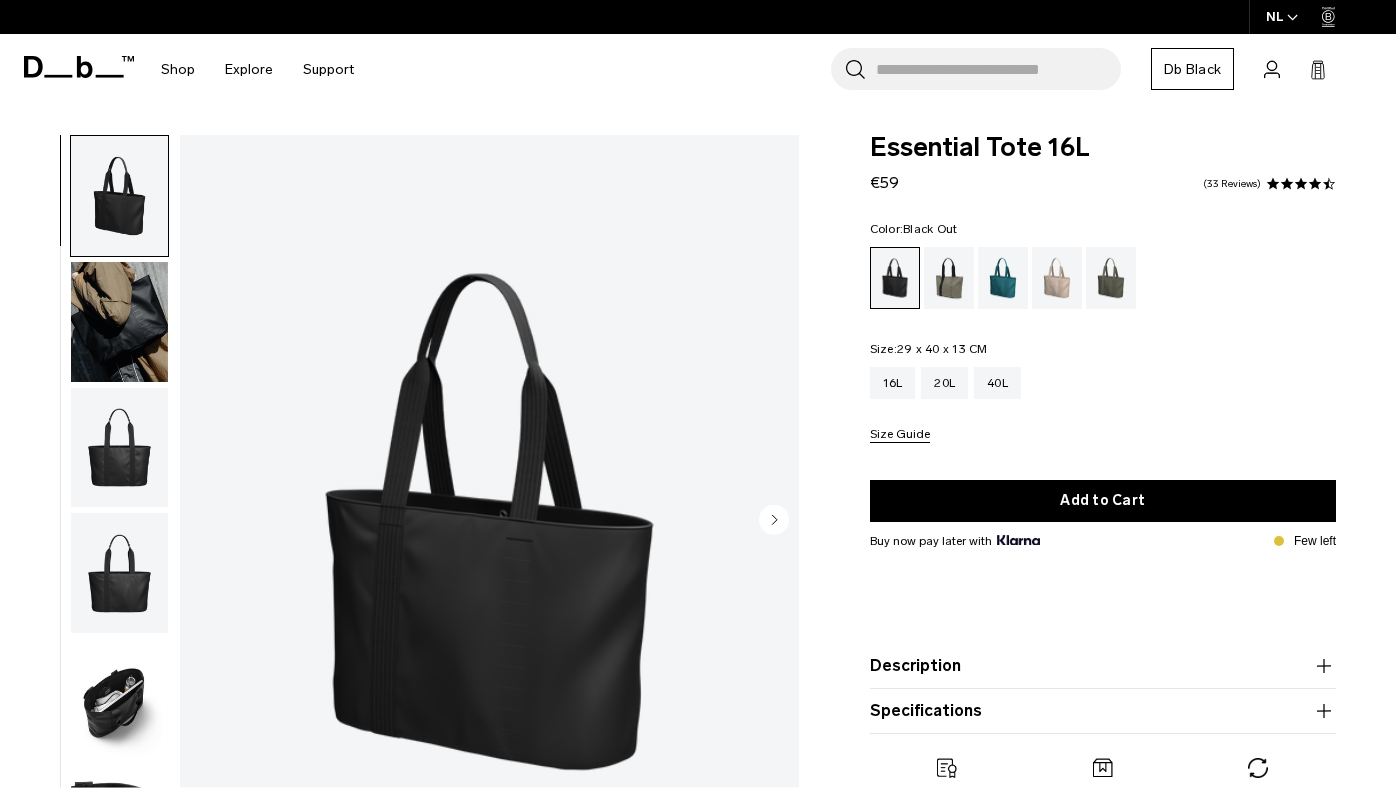 scroll, scrollTop: 0, scrollLeft: 0, axis: both 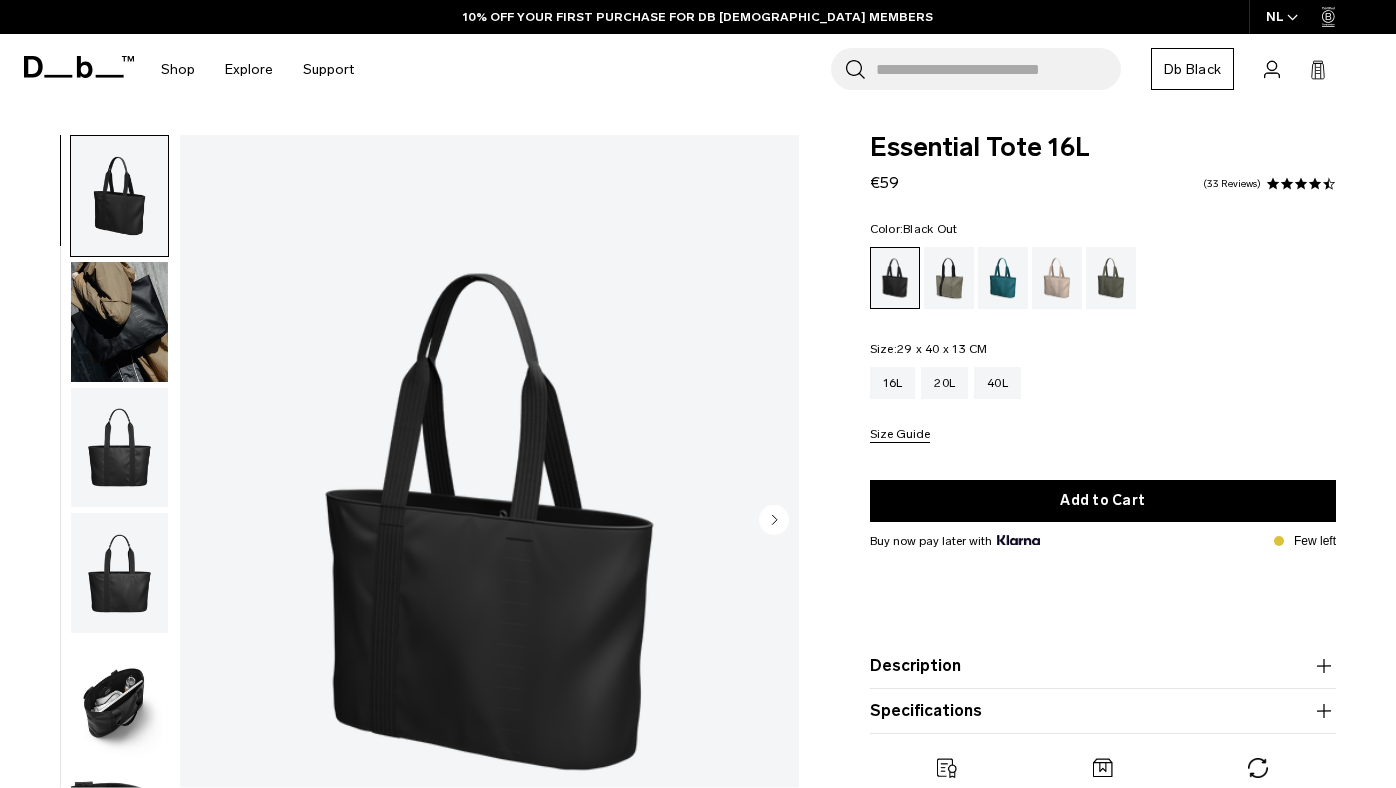 click at bounding box center [119, 448] 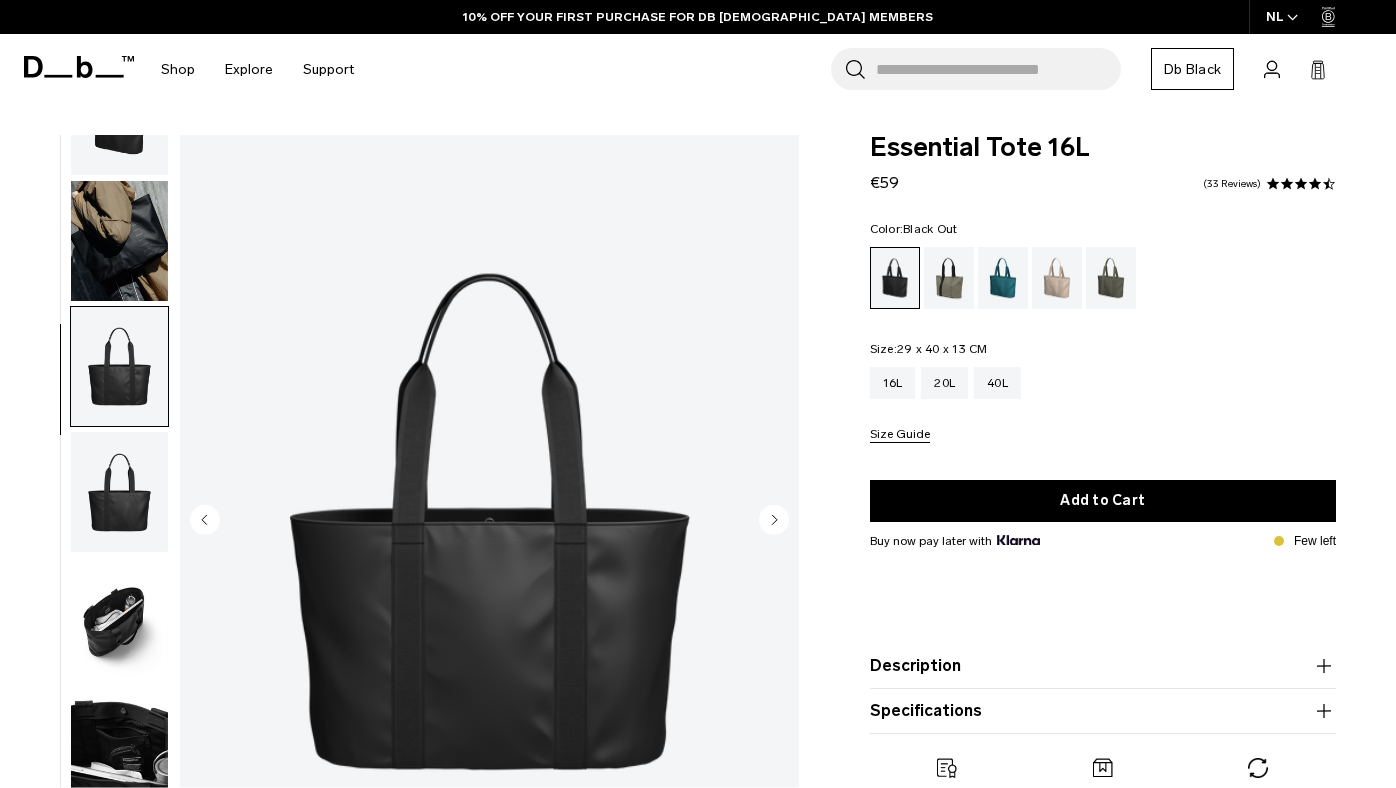 scroll, scrollTop: 81, scrollLeft: 0, axis: vertical 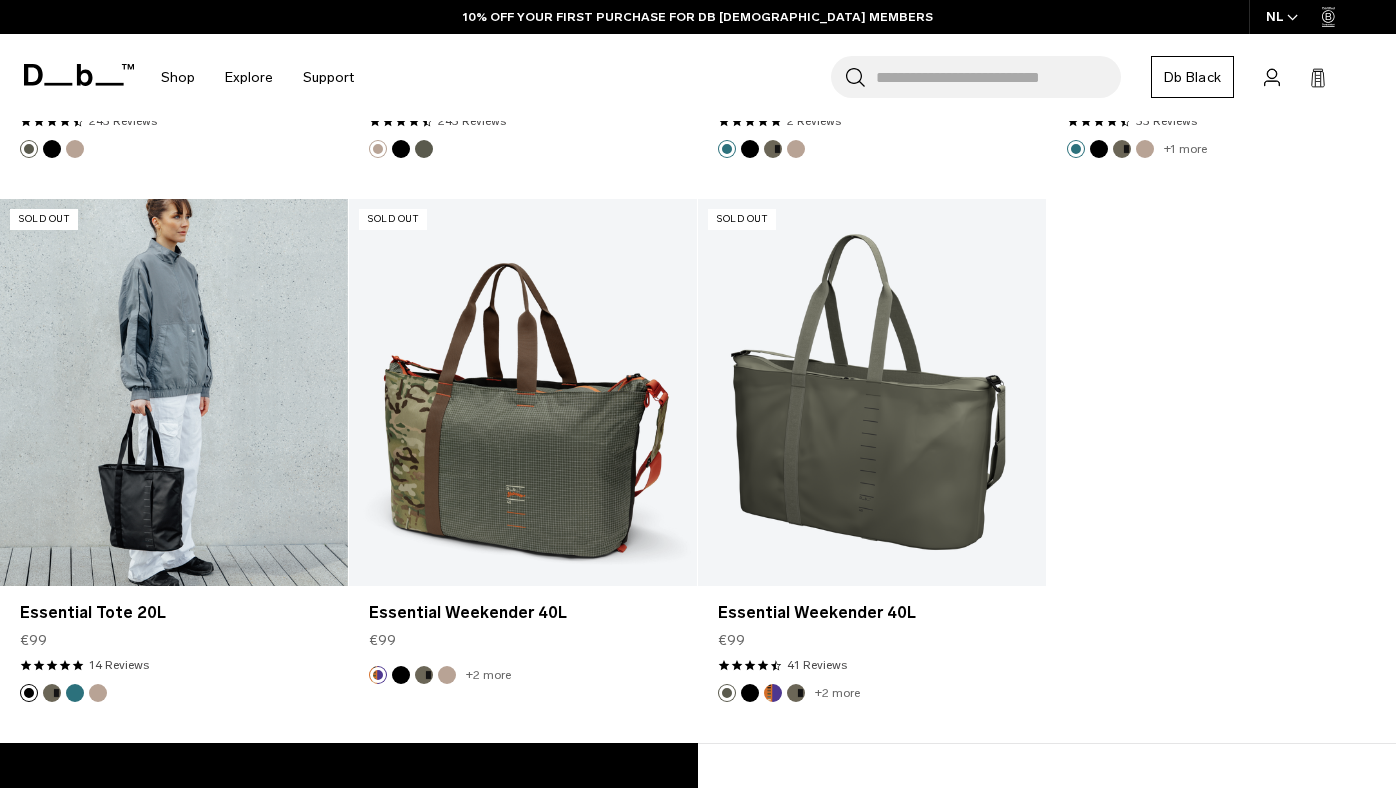 click at bounding box center (174, 392) 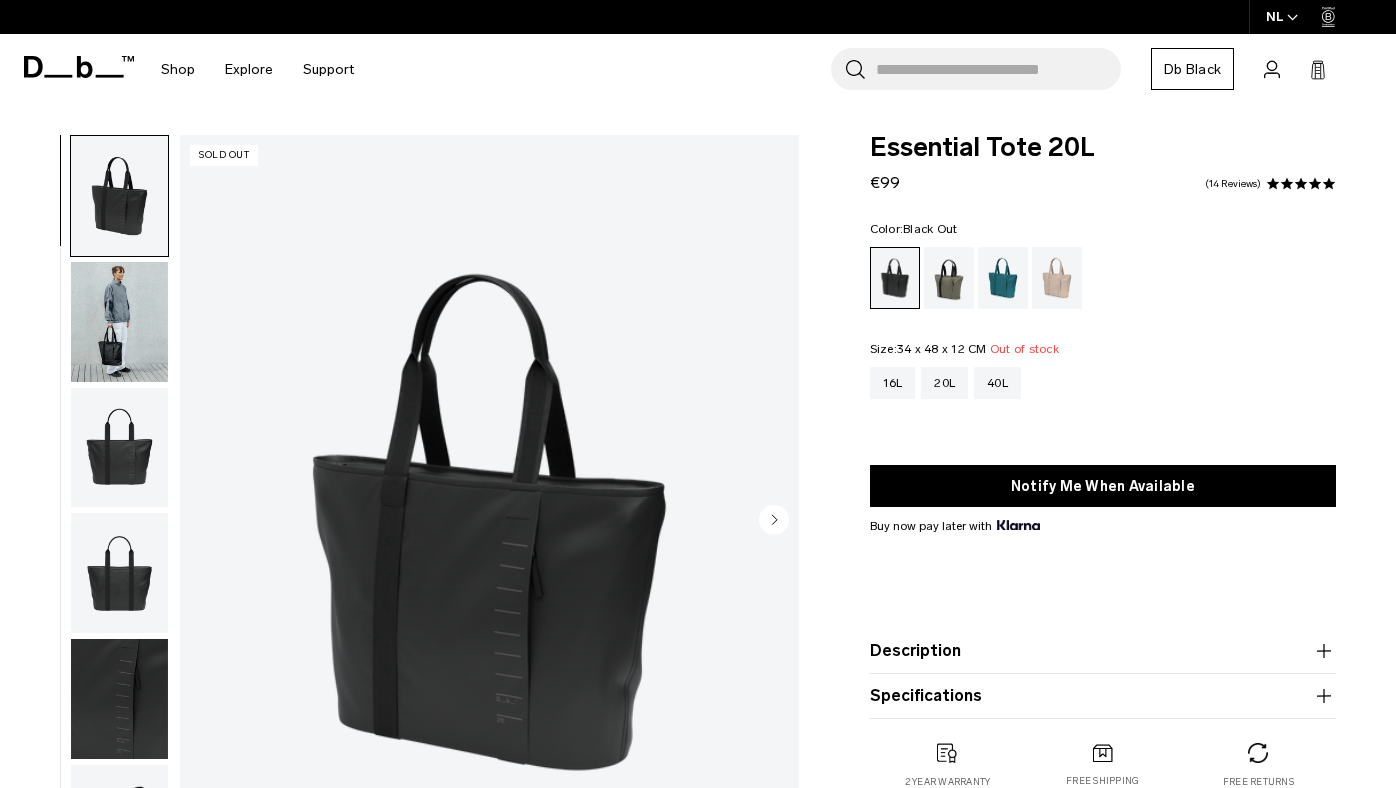 scroll, scrollTop: 0, scrollLeft: 0, axis: both 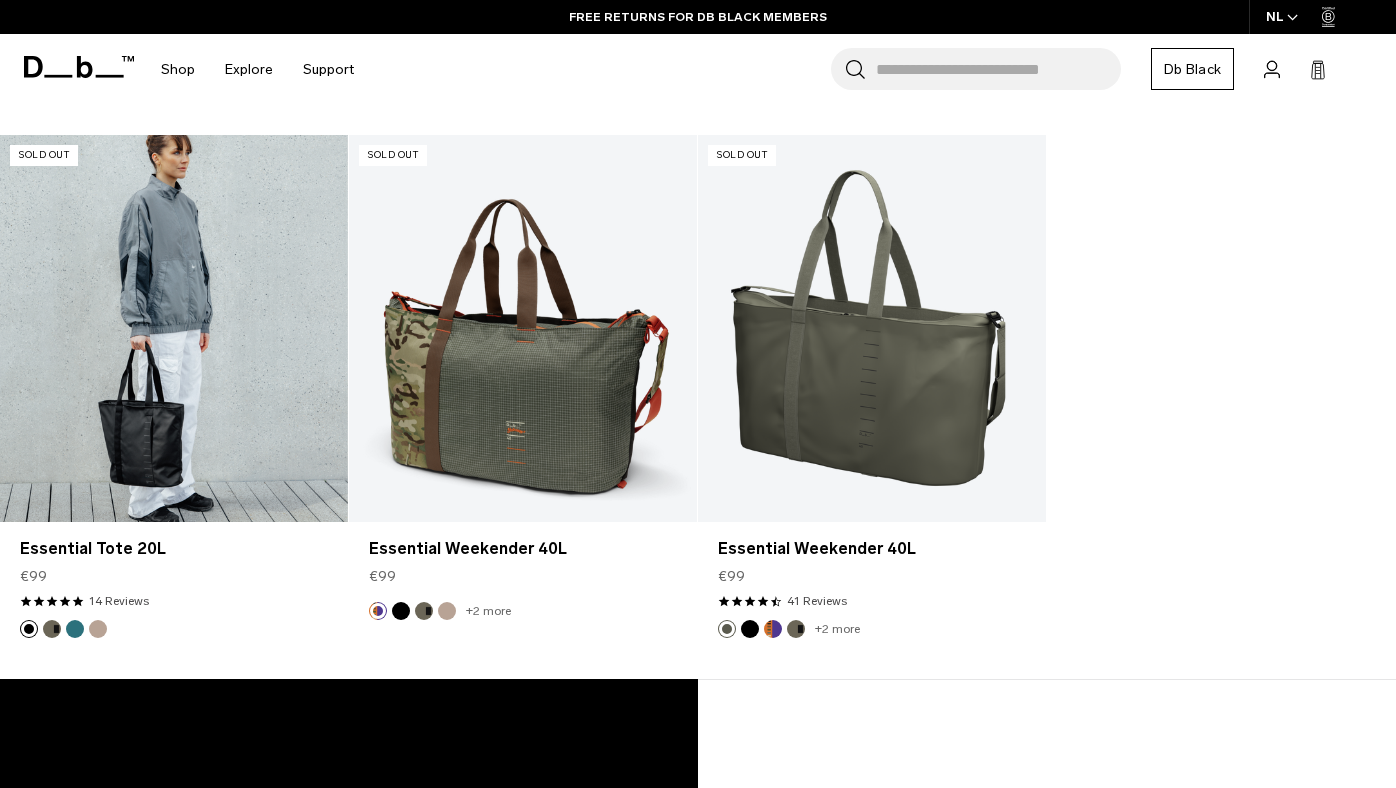 click at bounding box center (174, 328) 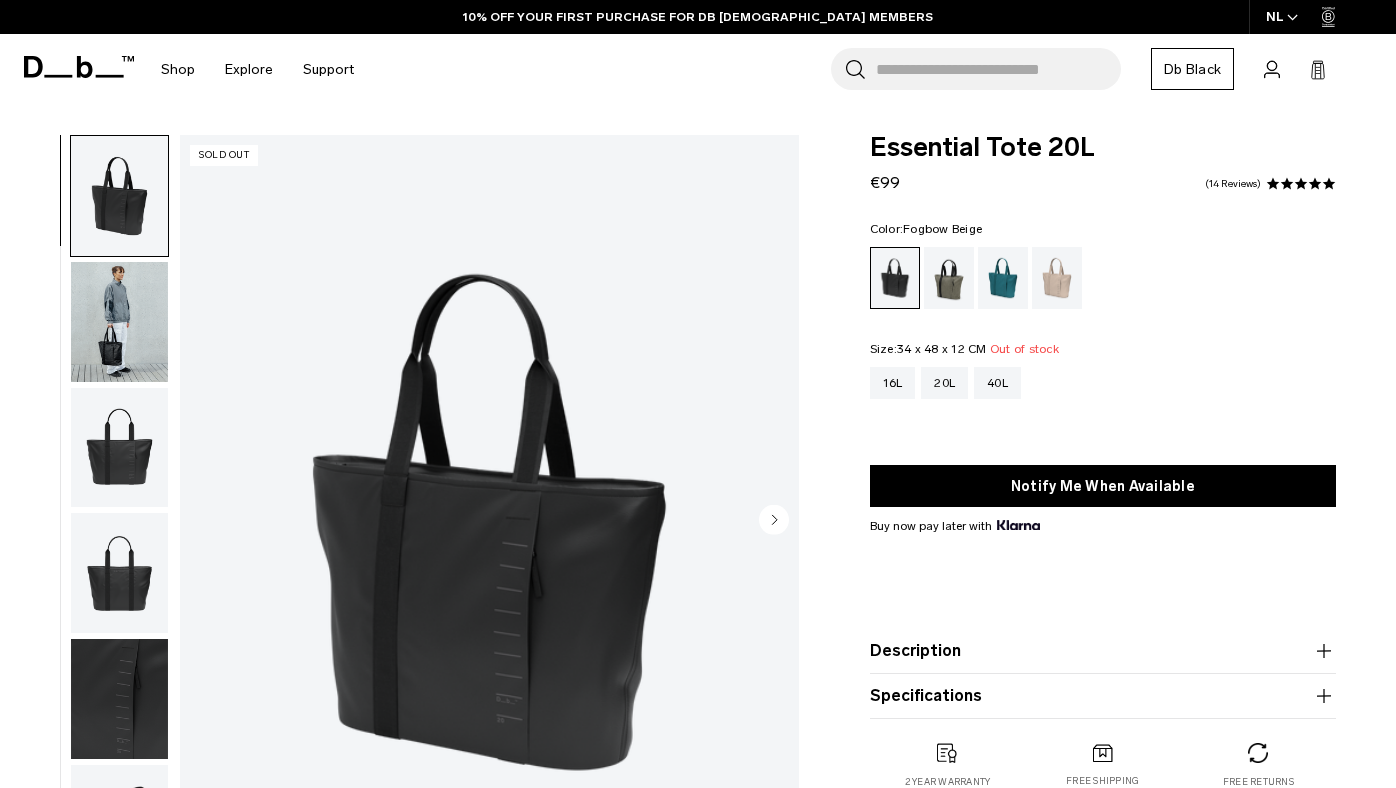 scroll, scrollTop: 0, scrollLeft: 0, axis: both 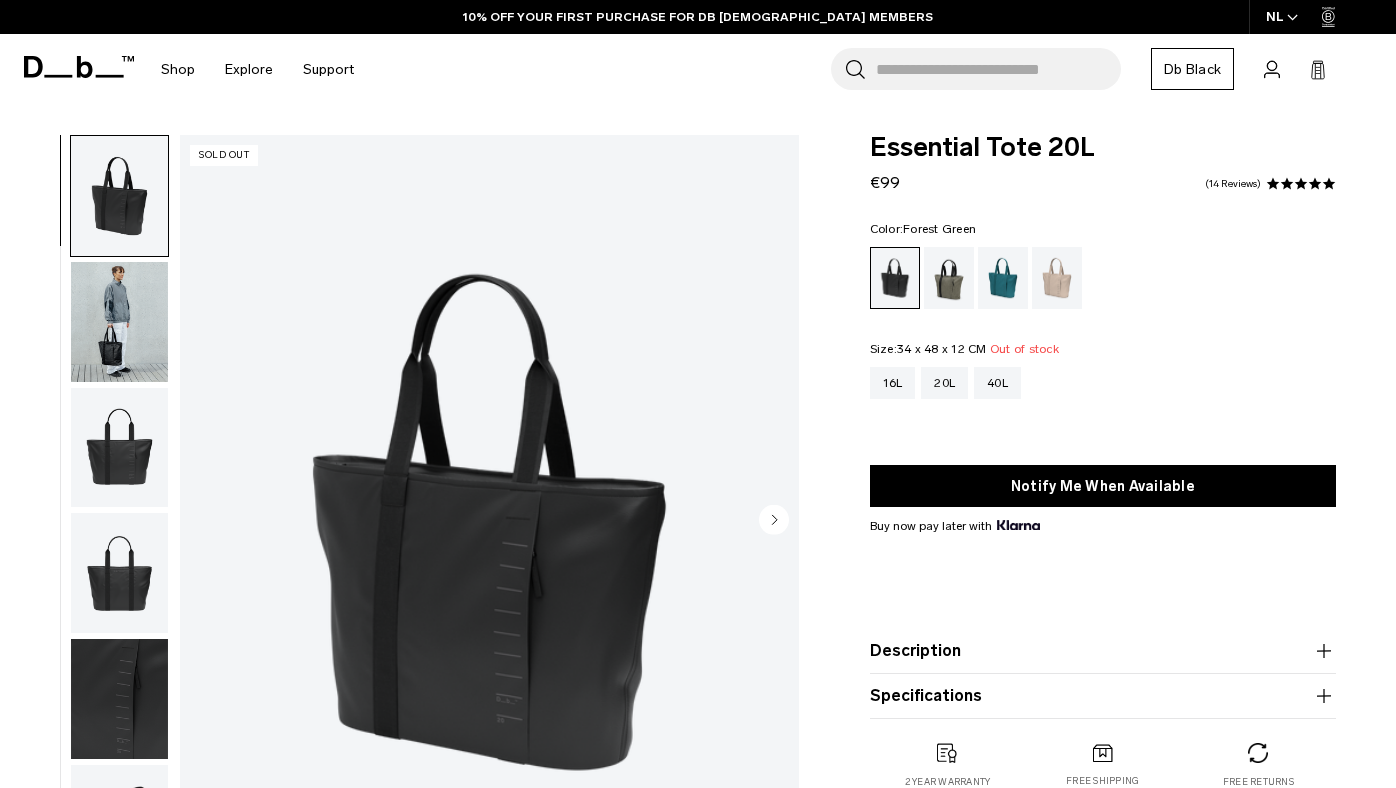 click at bounding box center (949, 278) 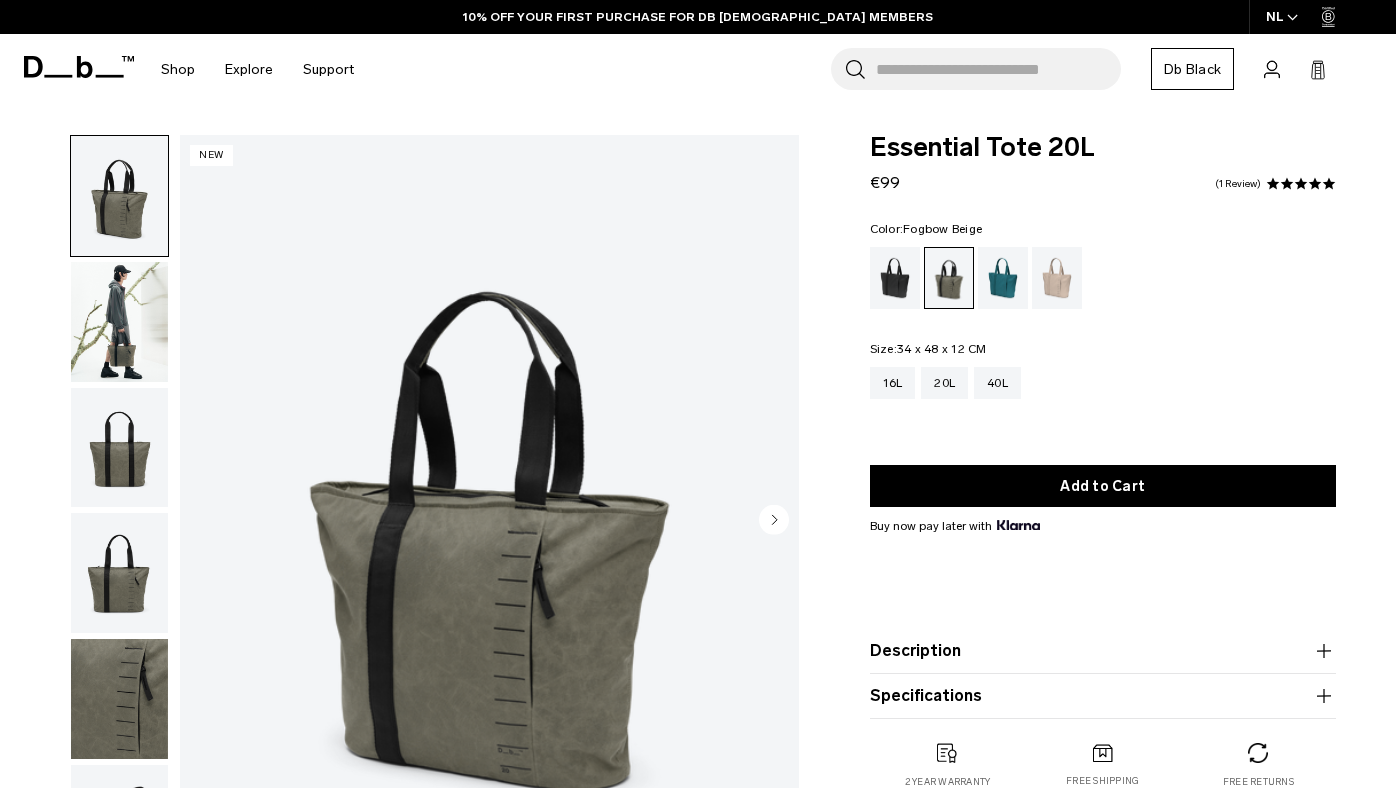 scroll, scrollTop: 0, scrollLeft: 0, axis: both 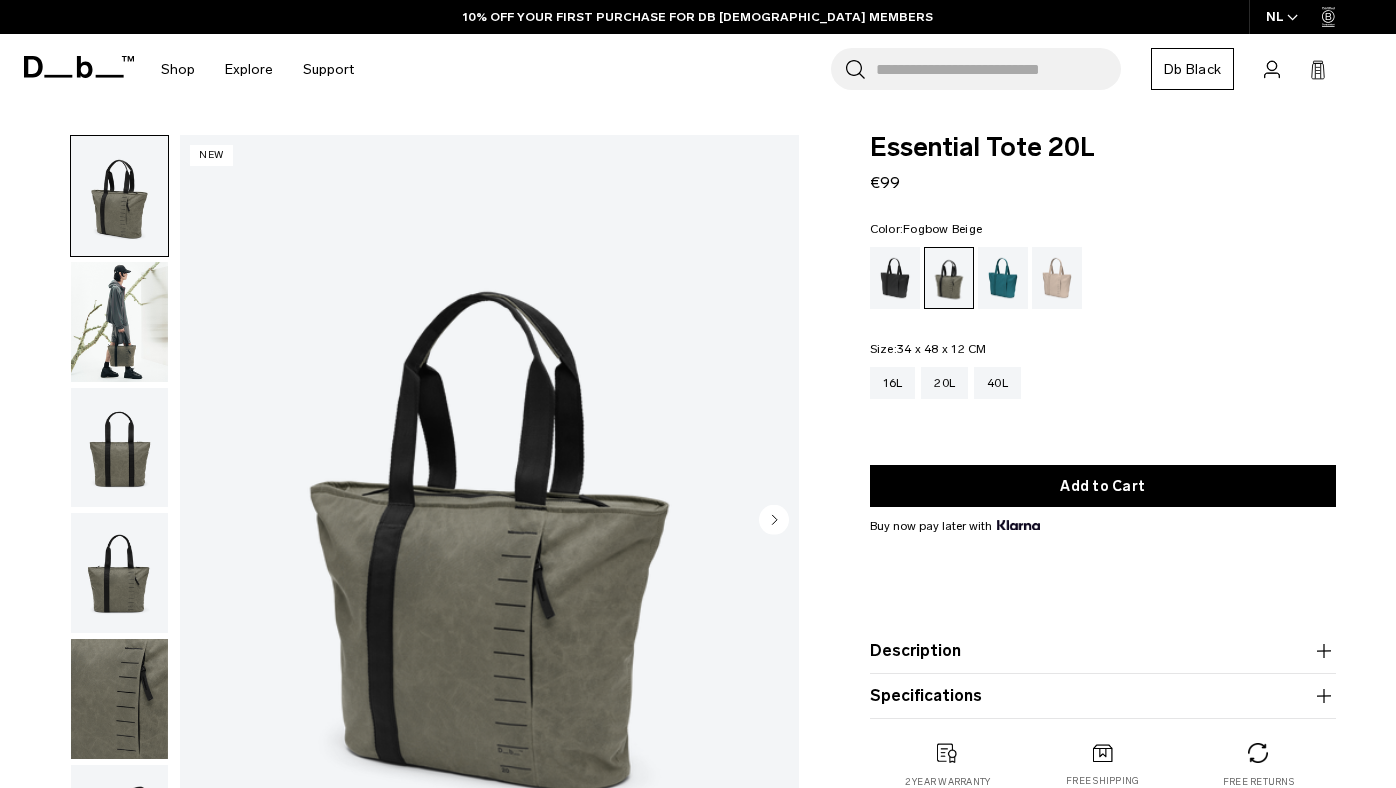 click at bounding box center (1057, 278) 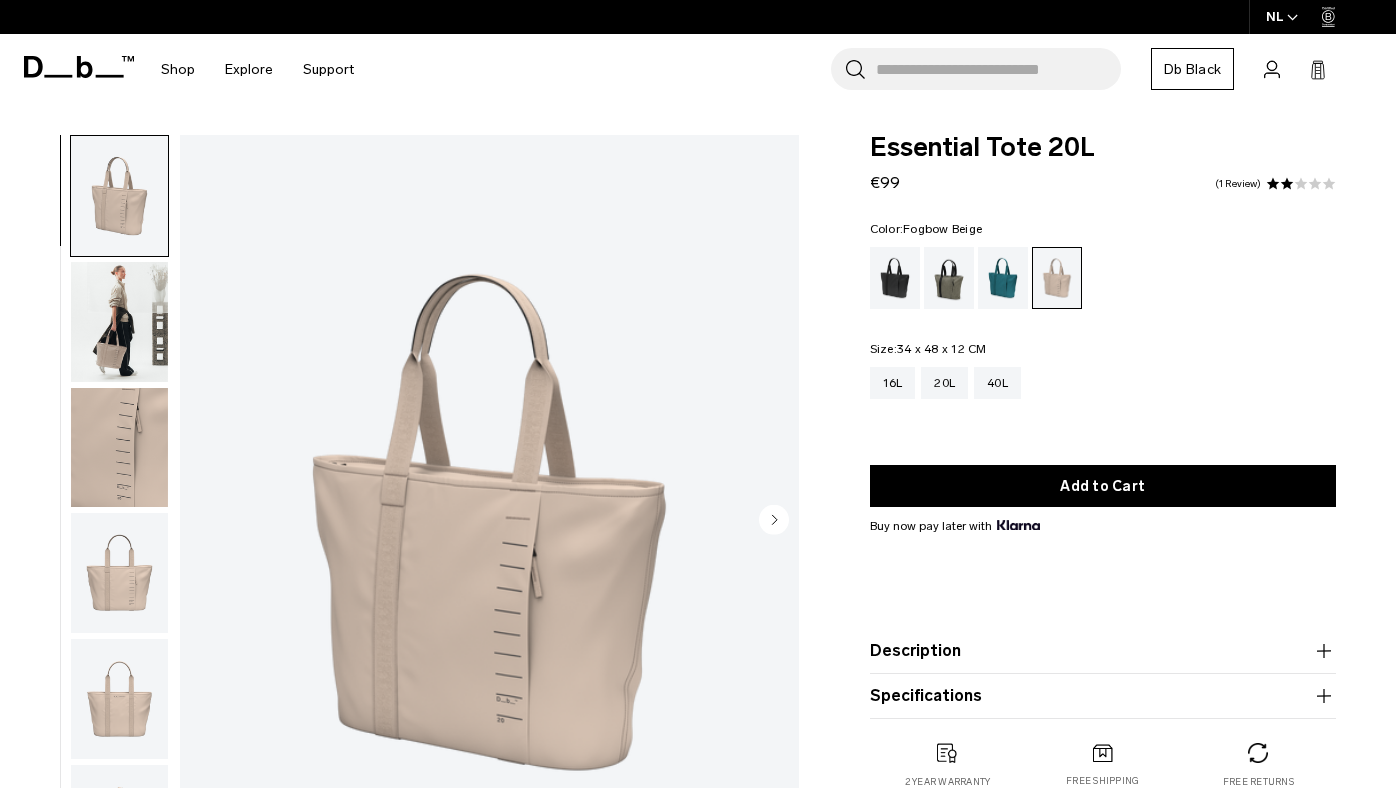 scroll, scrollTop: 0, scrollLeft: 0, axis: both 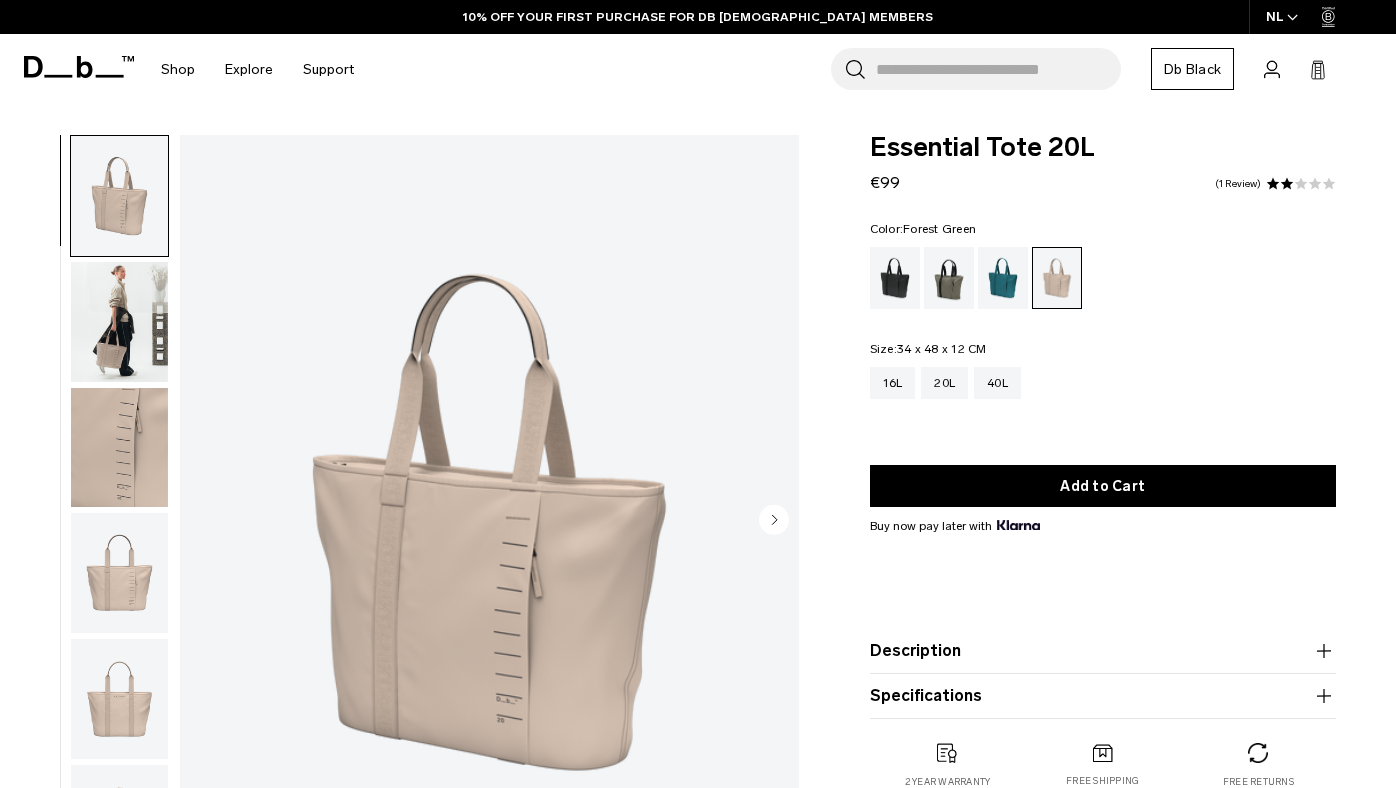 click at bounding box center [949, 278] 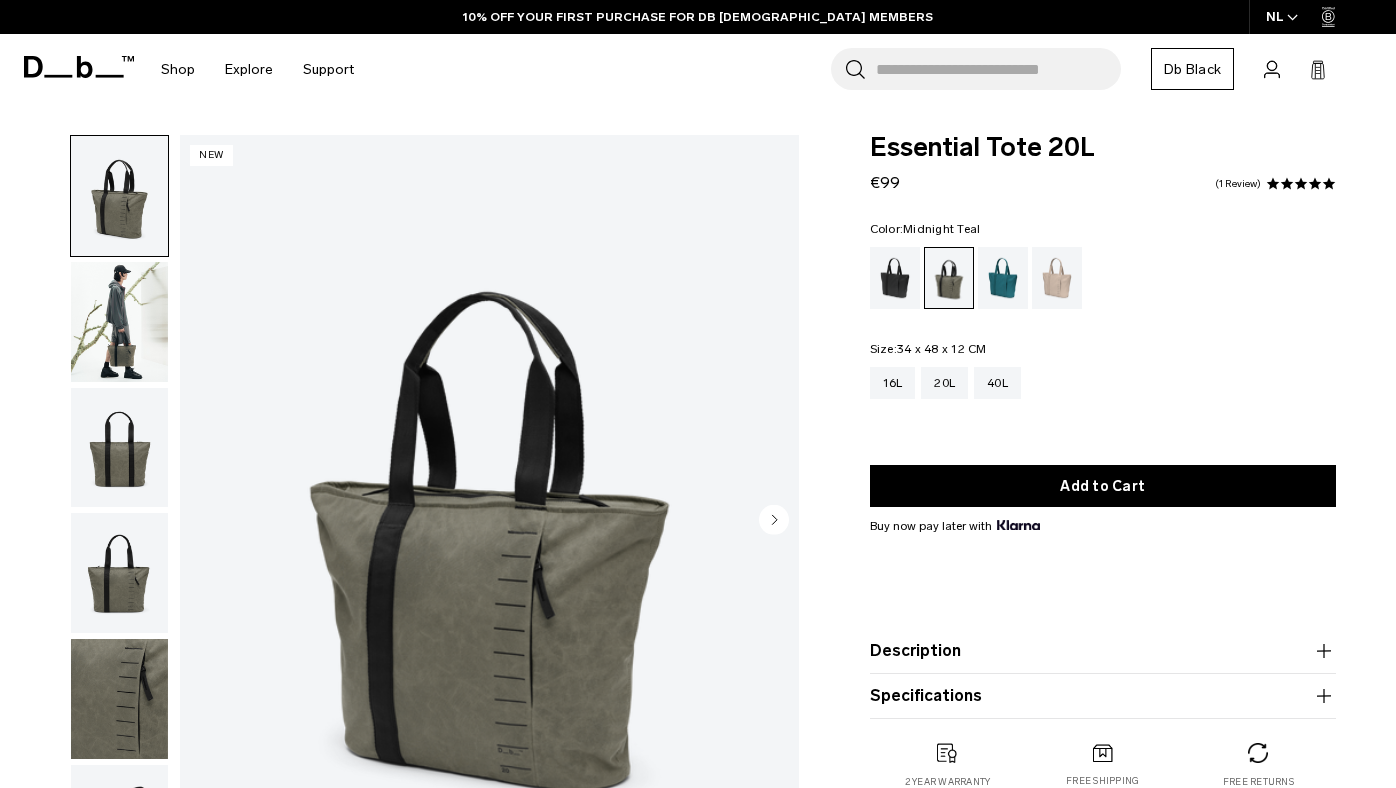scroll, scrollTop: 0, scrollLeft: 0, axis: both 